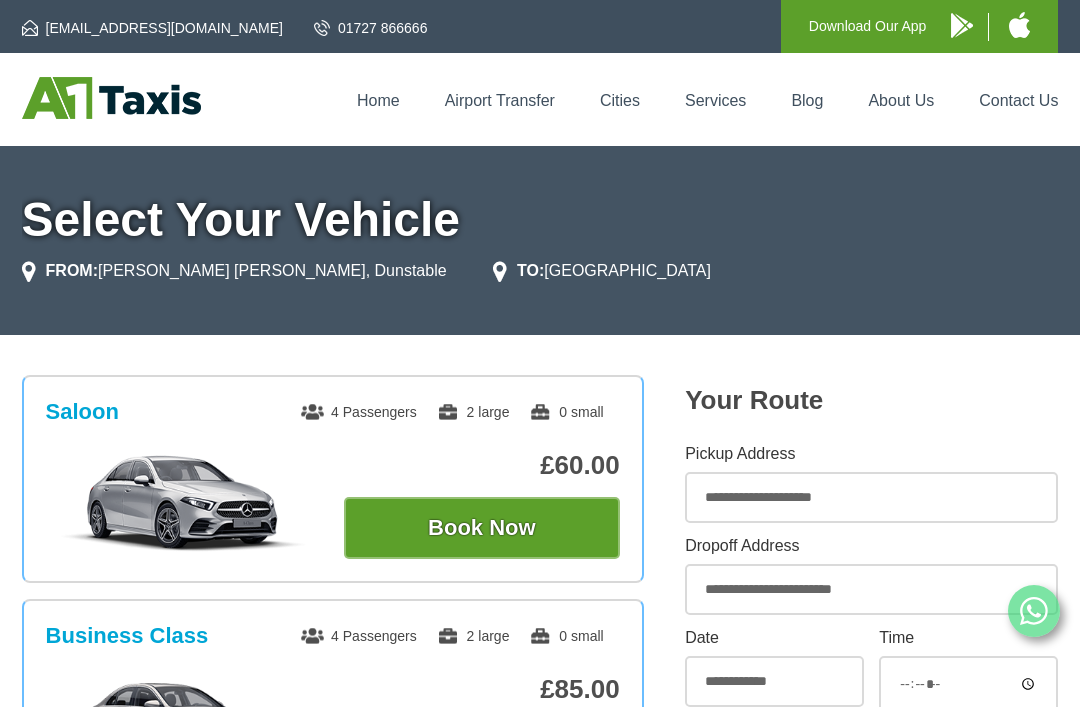 scroll, scrollTop: 0, scrollLeft: 0, axis: both 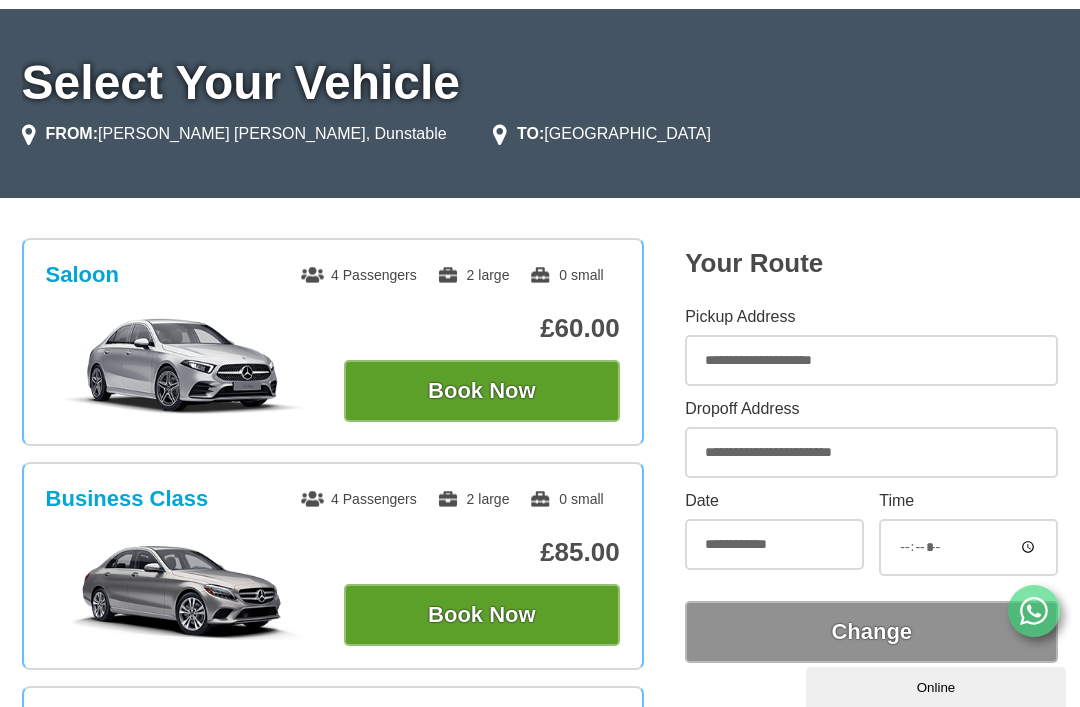 click on "**********" at bounding box center [871, 452] 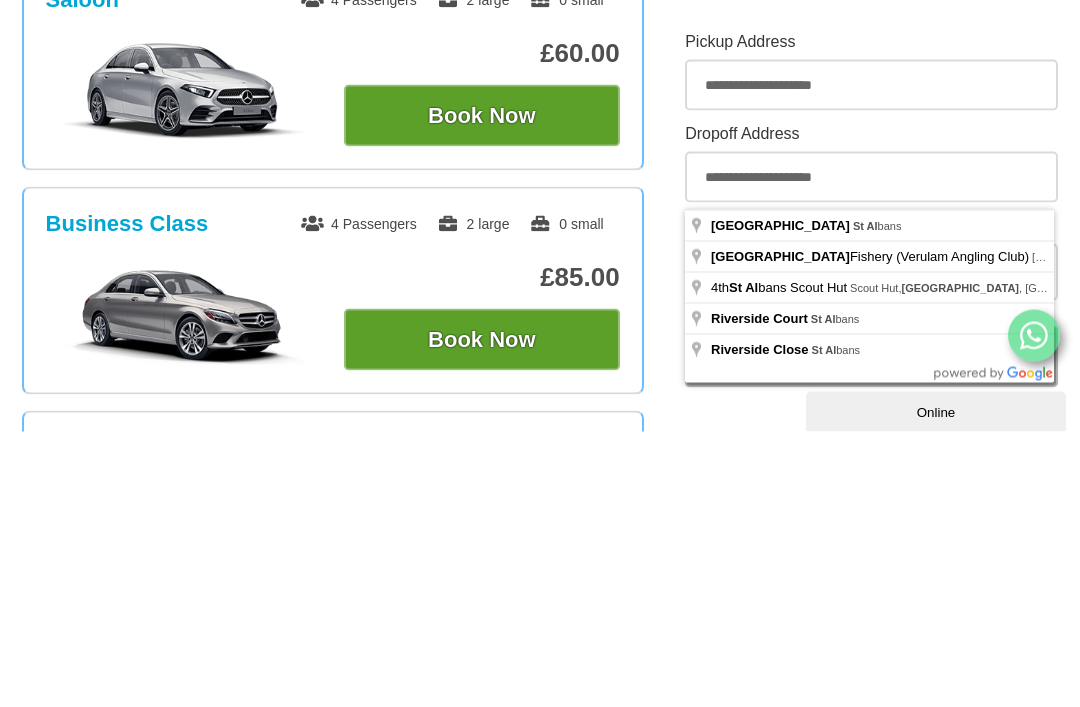 type on "**********" 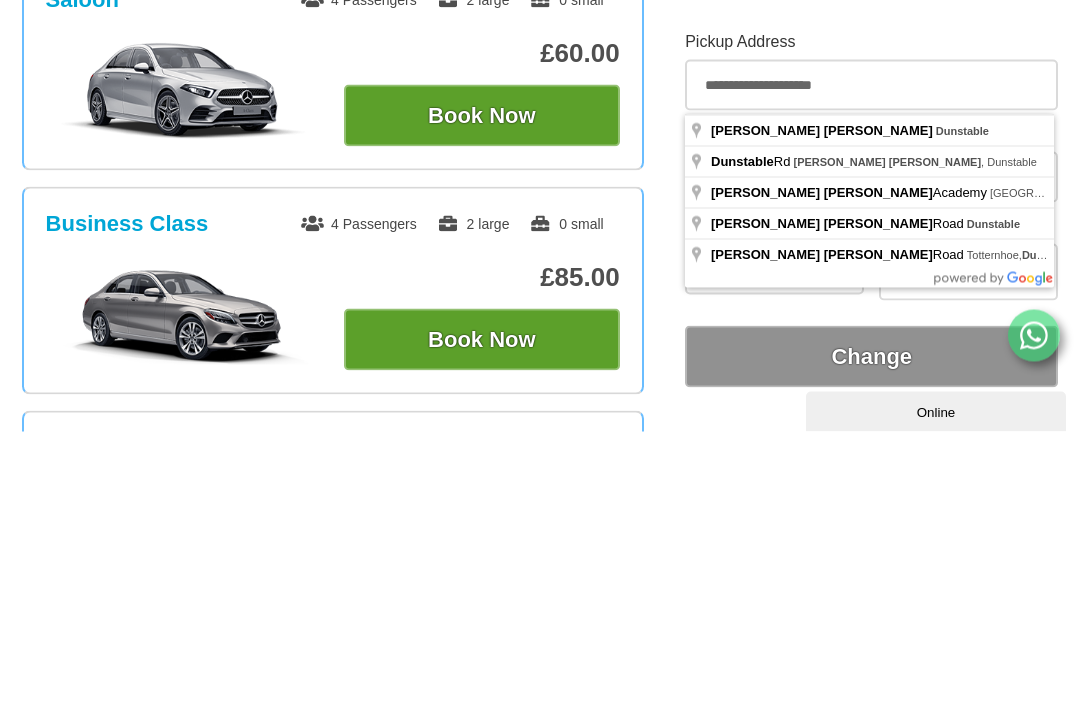 click on "**********" at bounding box center (871, 360) 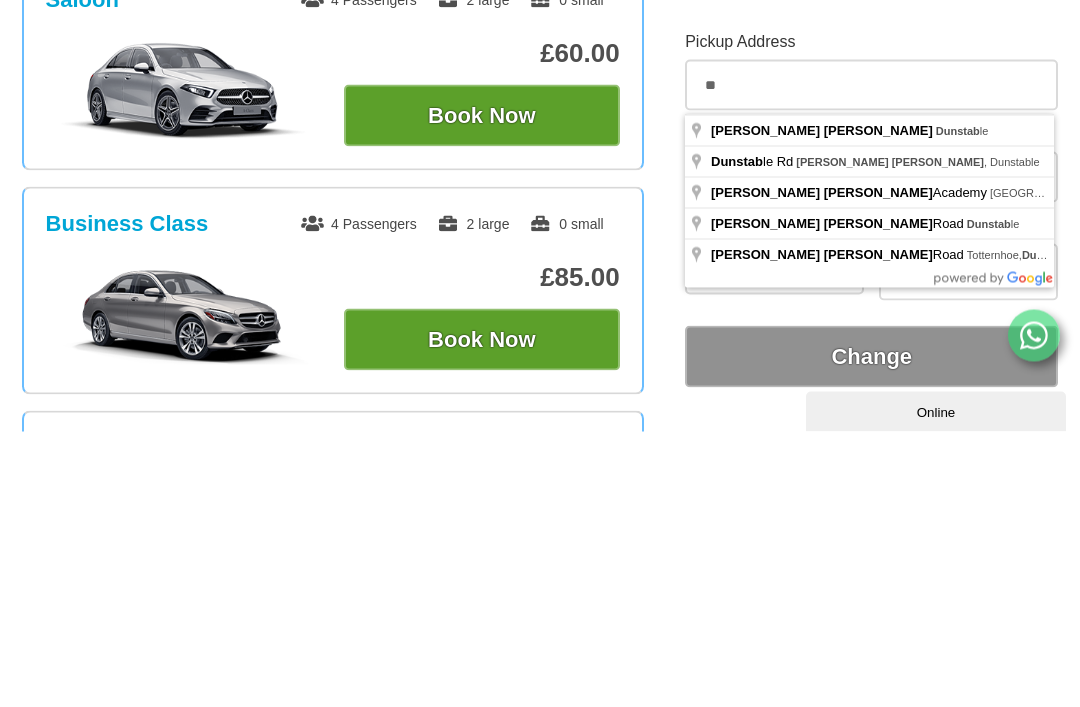 type on "*" 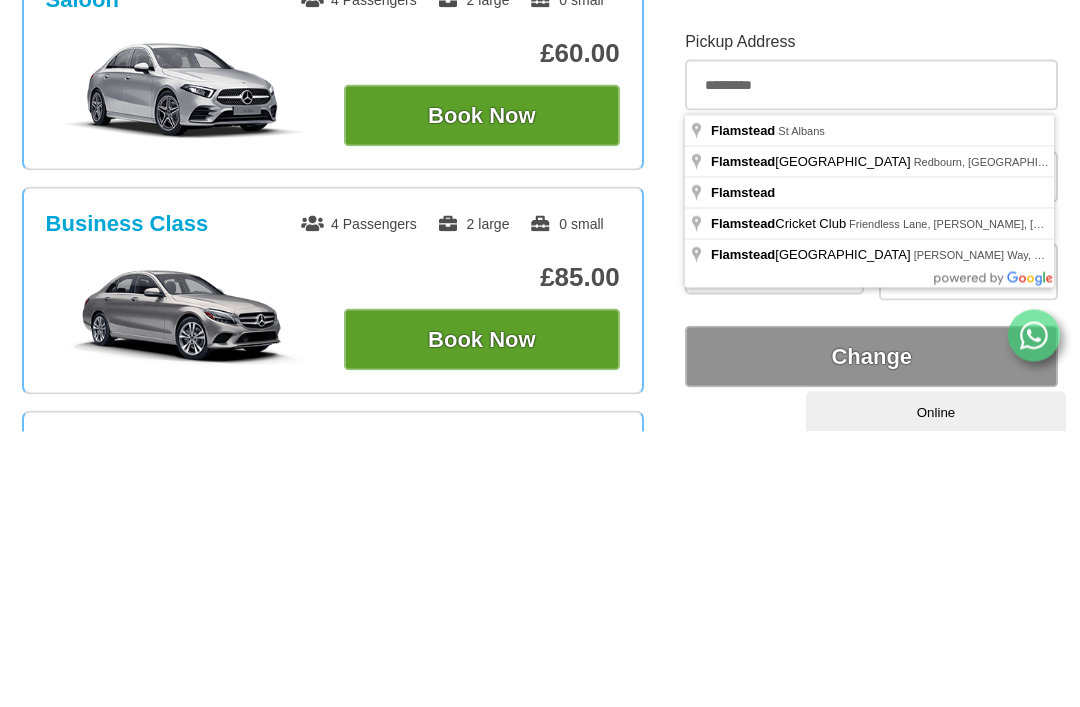 type on "**********" 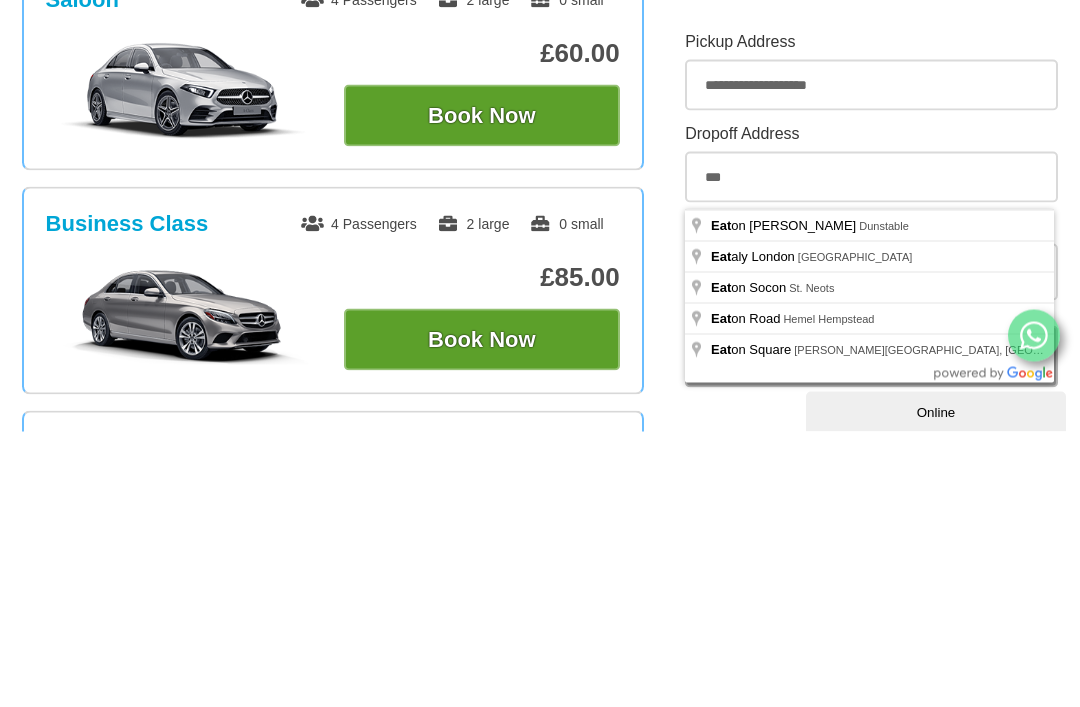 type on "**********" 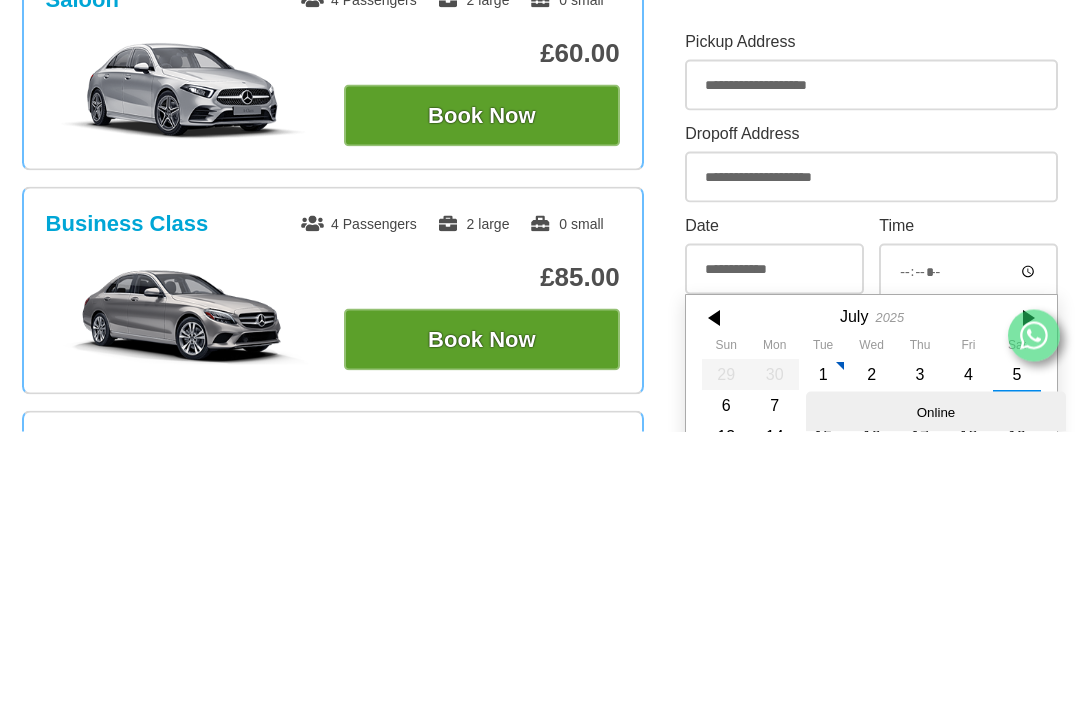 scroll, scrollTop: 640, scrollLeft: 0, axis: vertical 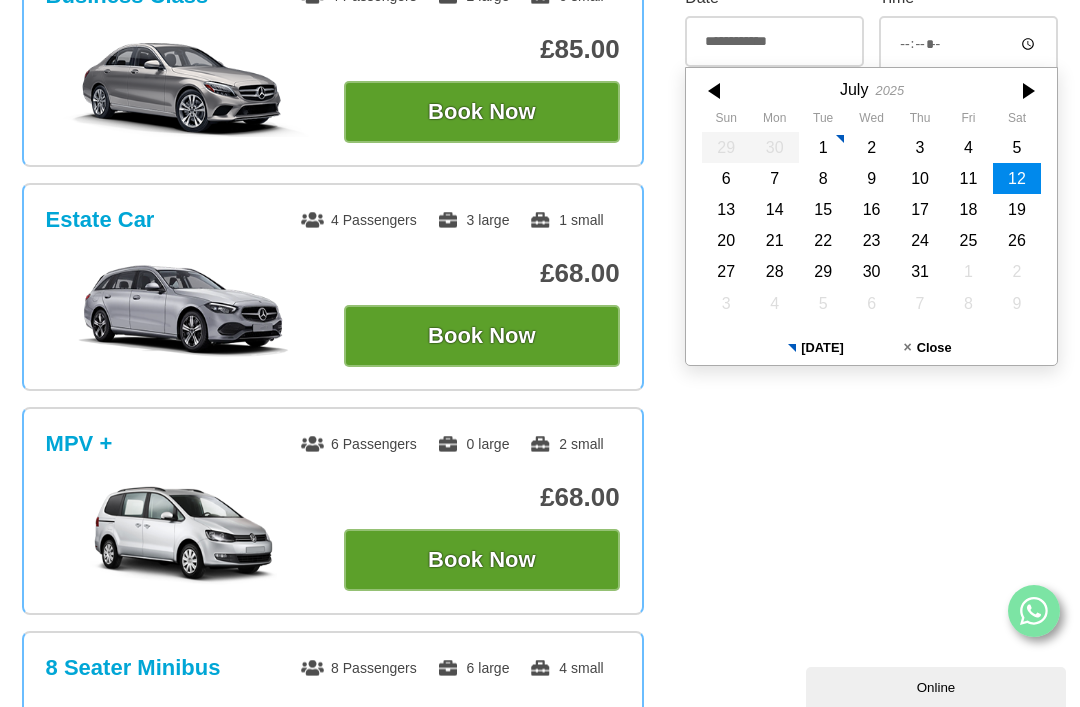 click on "11" at bounding box center (968, 178) 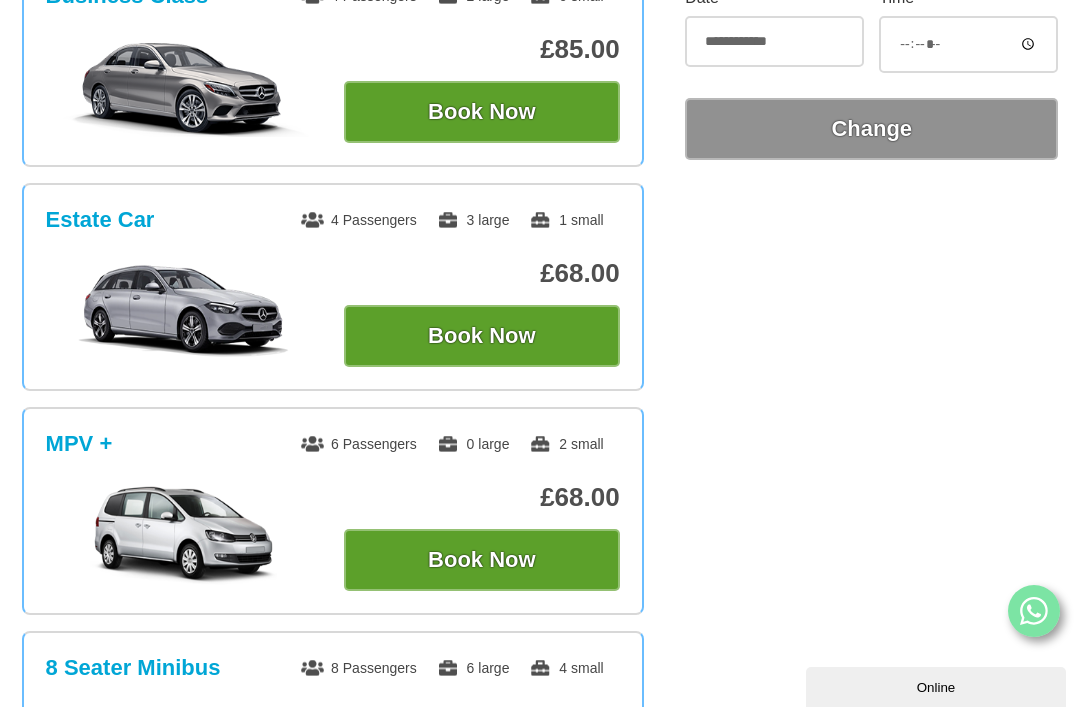 click on "*****" at bounding box center (968, 44) 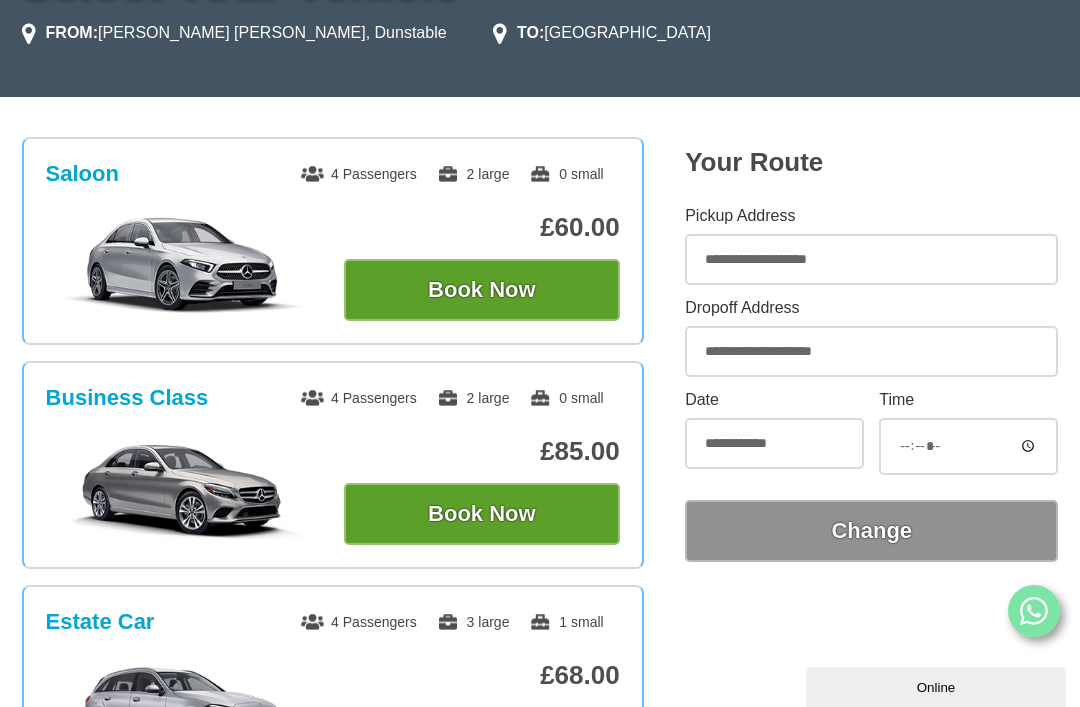 scroll, scrollTop: 248, scrollLeft: 0, axis: vertical 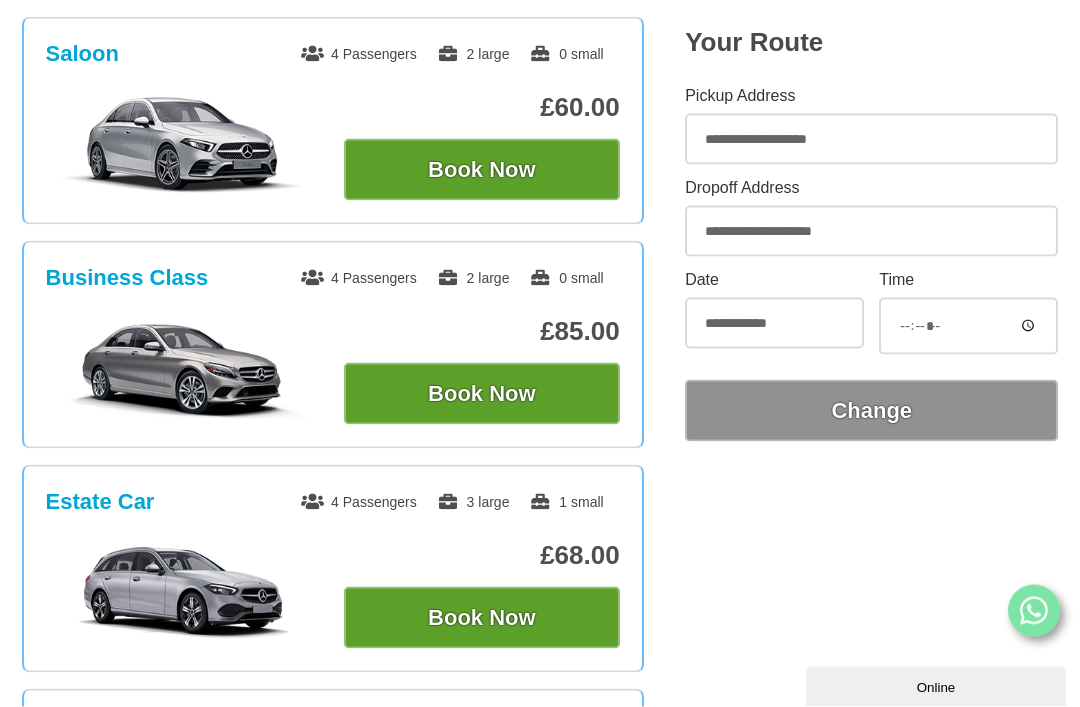 click on "Online" at bounding box center (936, 686) 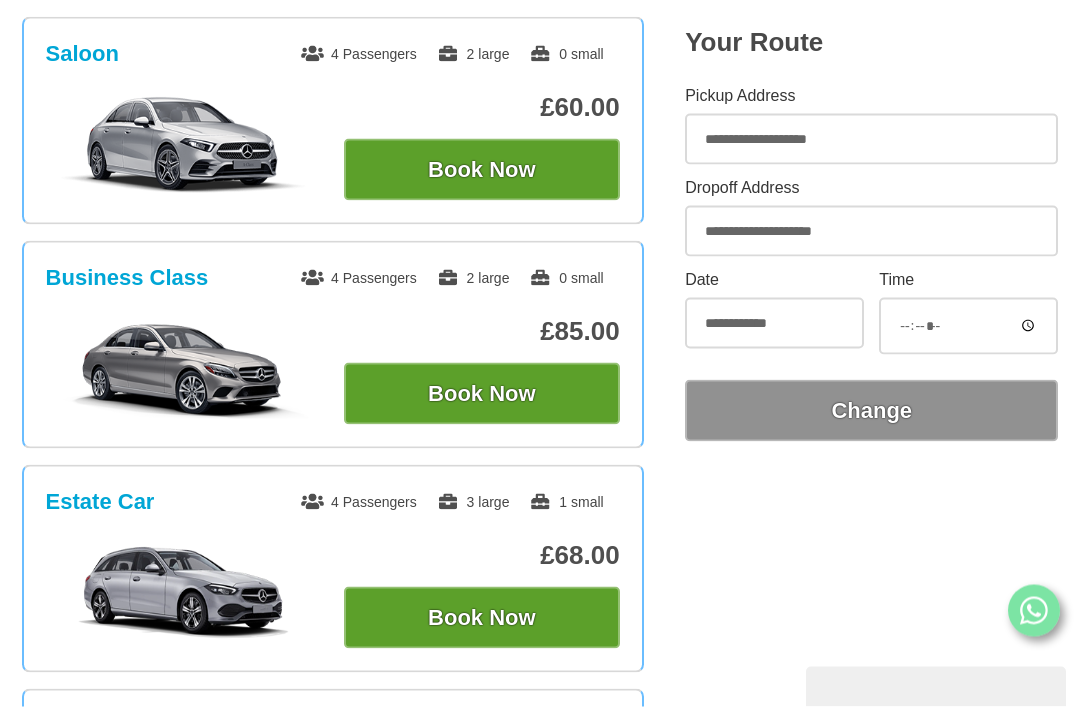 scroll, scrollTop: 359, scrollLeft: 0, axis: vertical 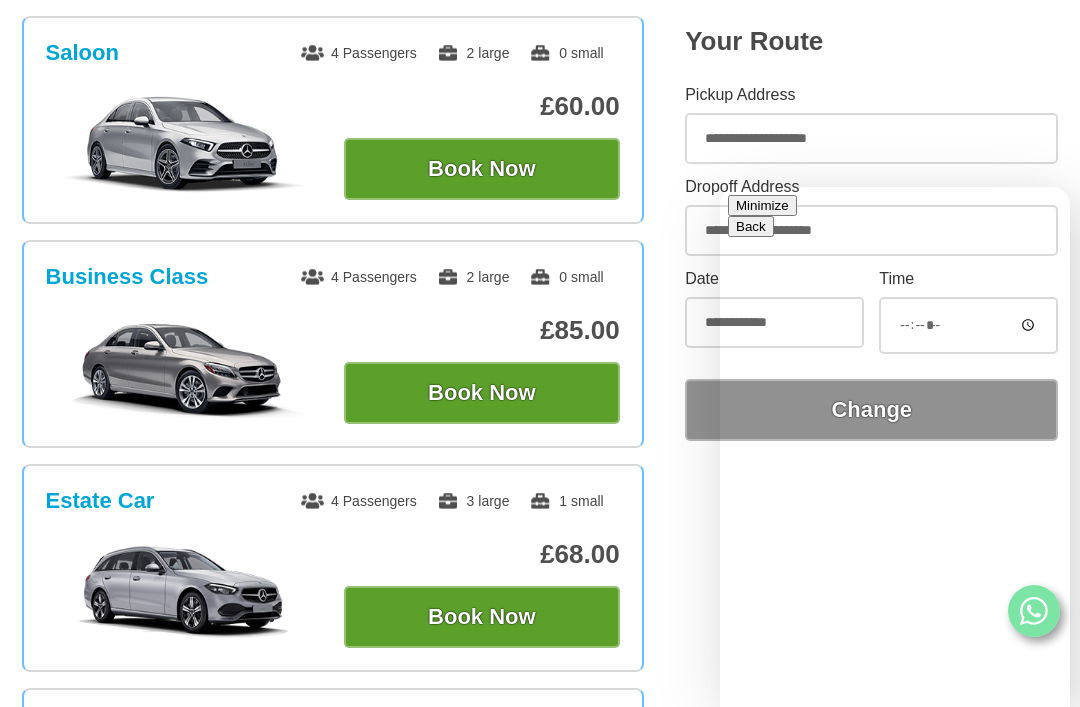 click on "Minimize" at bounding box center [762, 205] 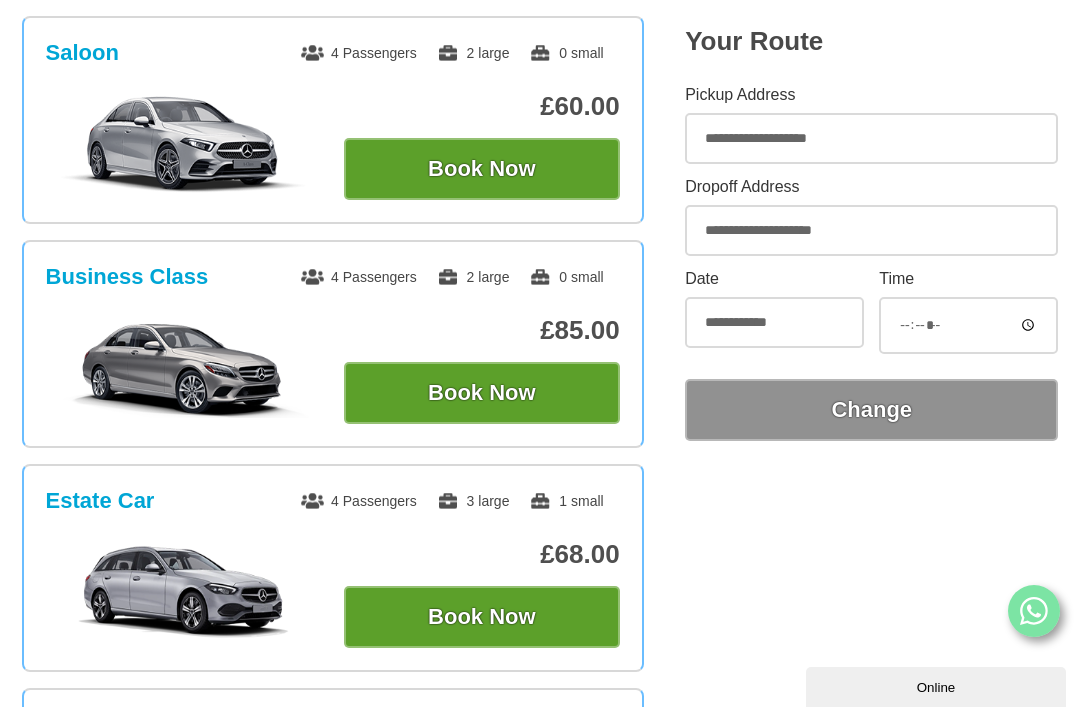 click on "Change" at bounding box center (871, 410) 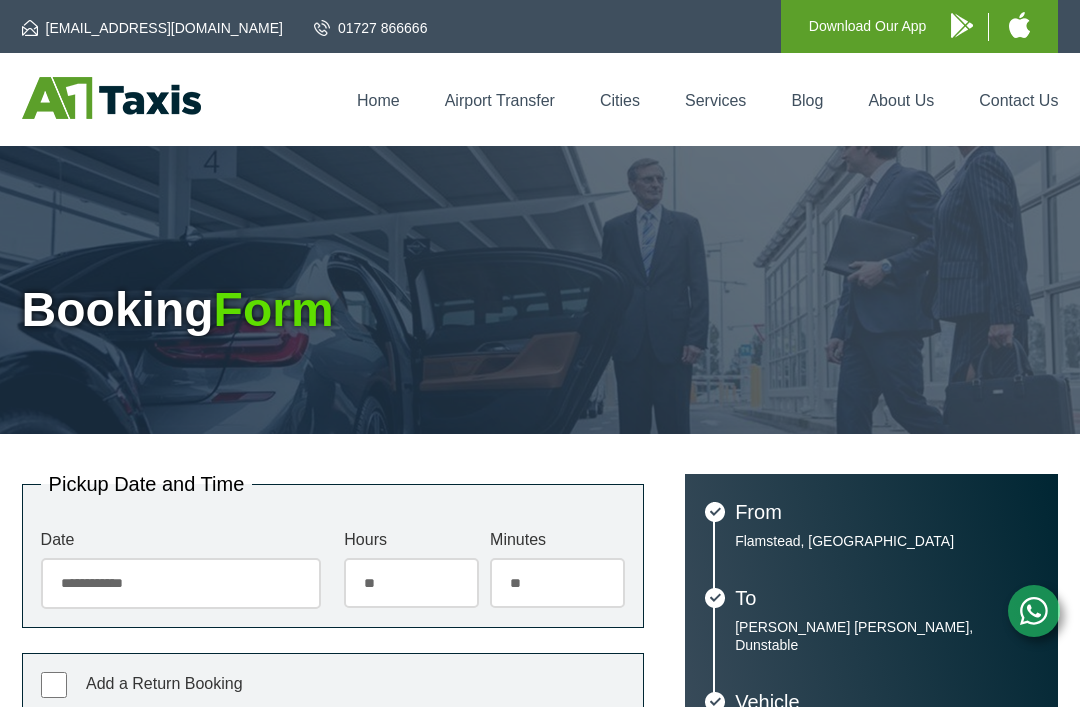 scroll, scrollTop: 0, scrollLeft: 0, axis: both 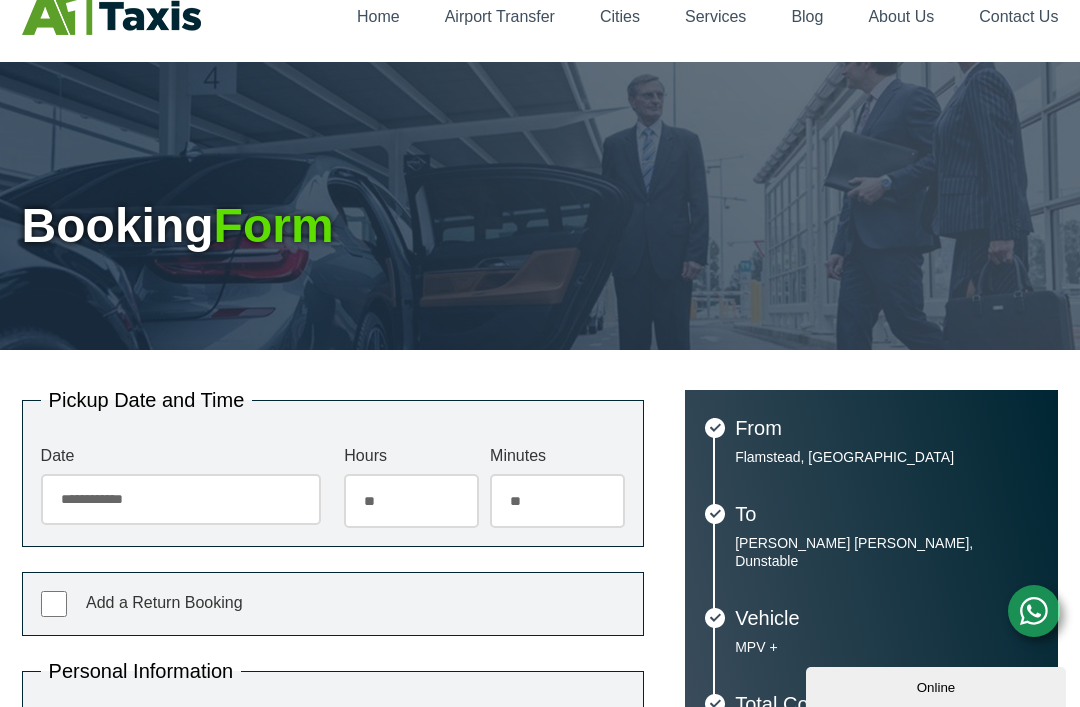 click on "Vehicle
MPV +" at bounding box center [871, 651] 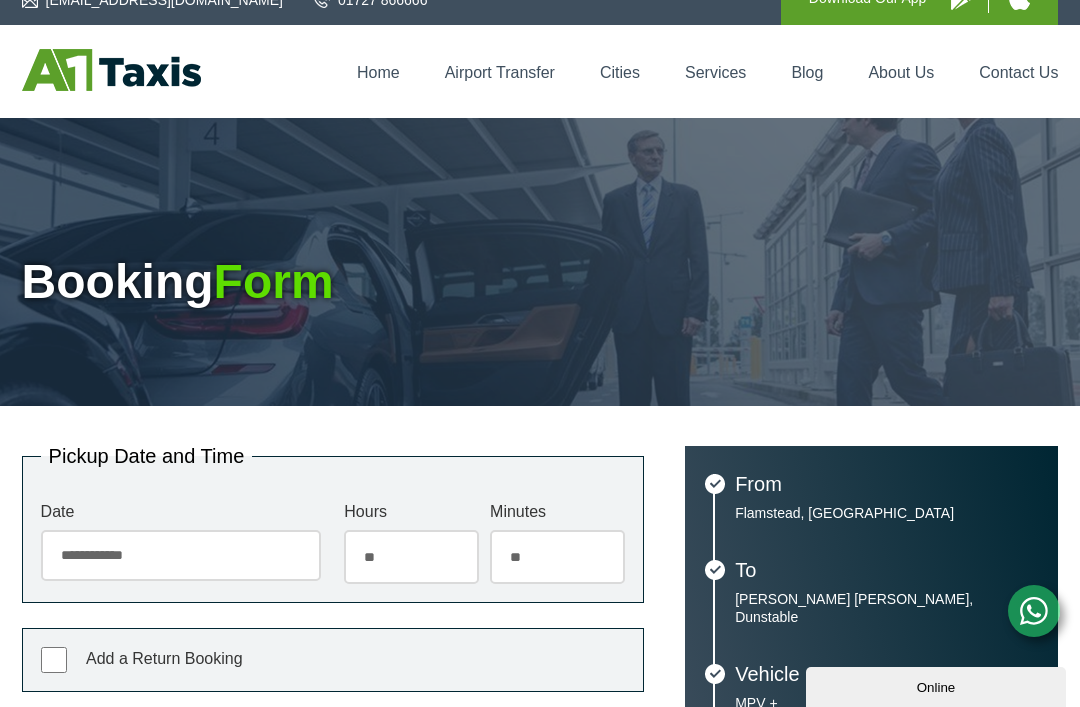 scroll, scrollTop: 0, scrollLeft: 0, axis: both 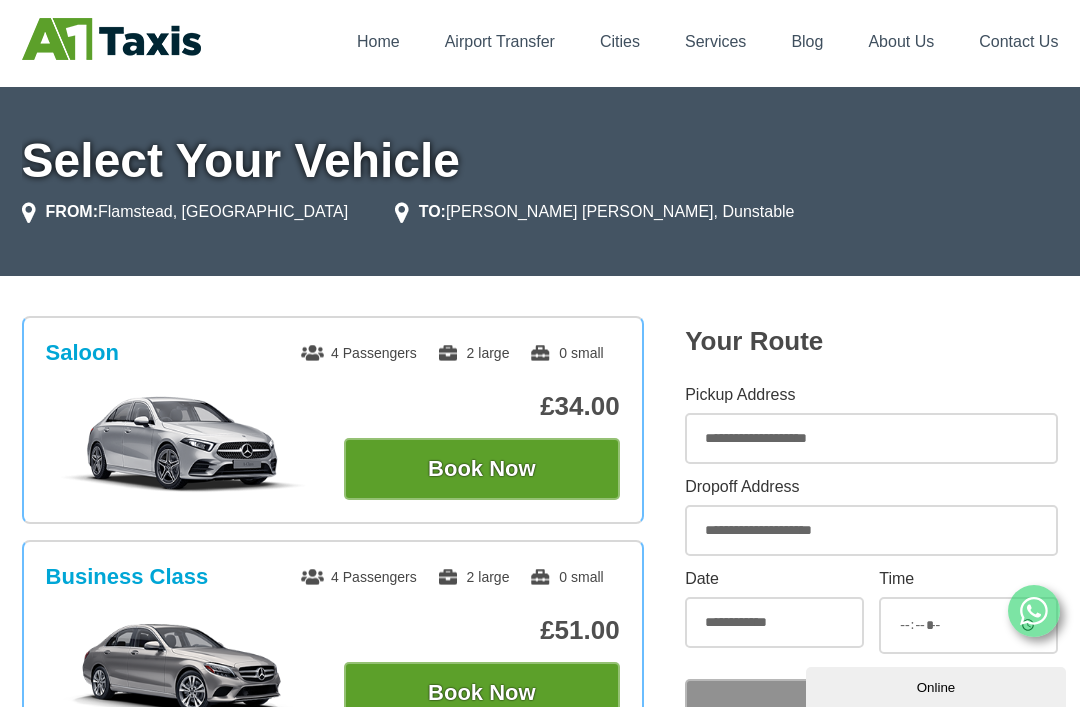 click on "£34.00" at bounding box center (482, 406) 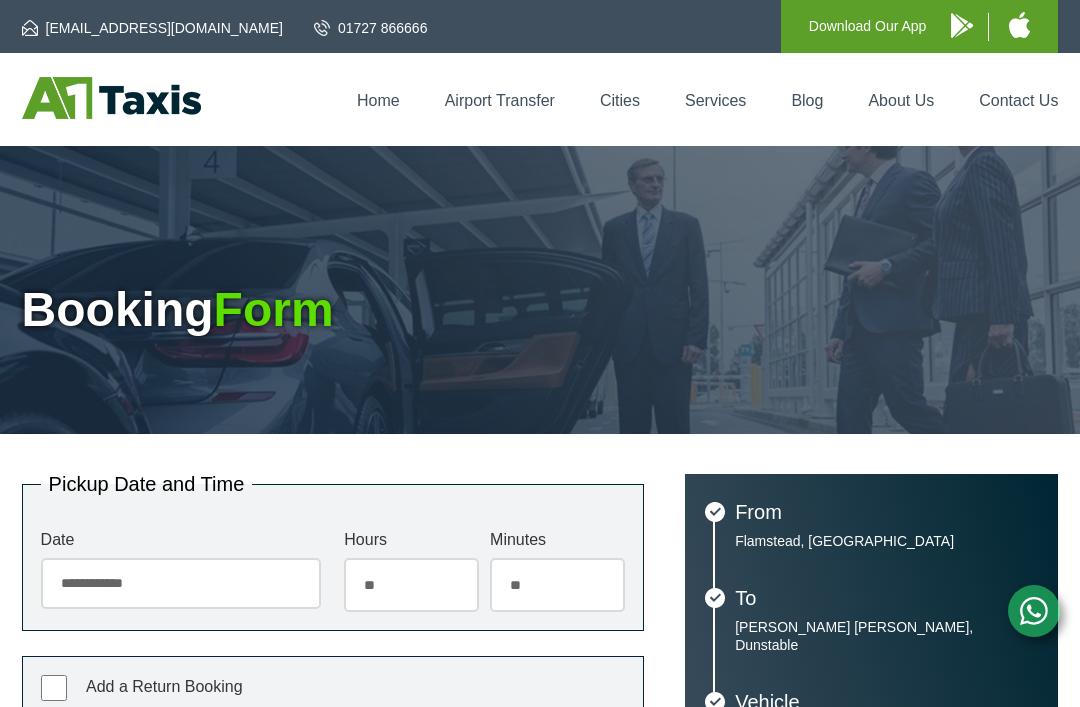 scroll, scrollTop: 0, scrollLeft: 0, axis: both 